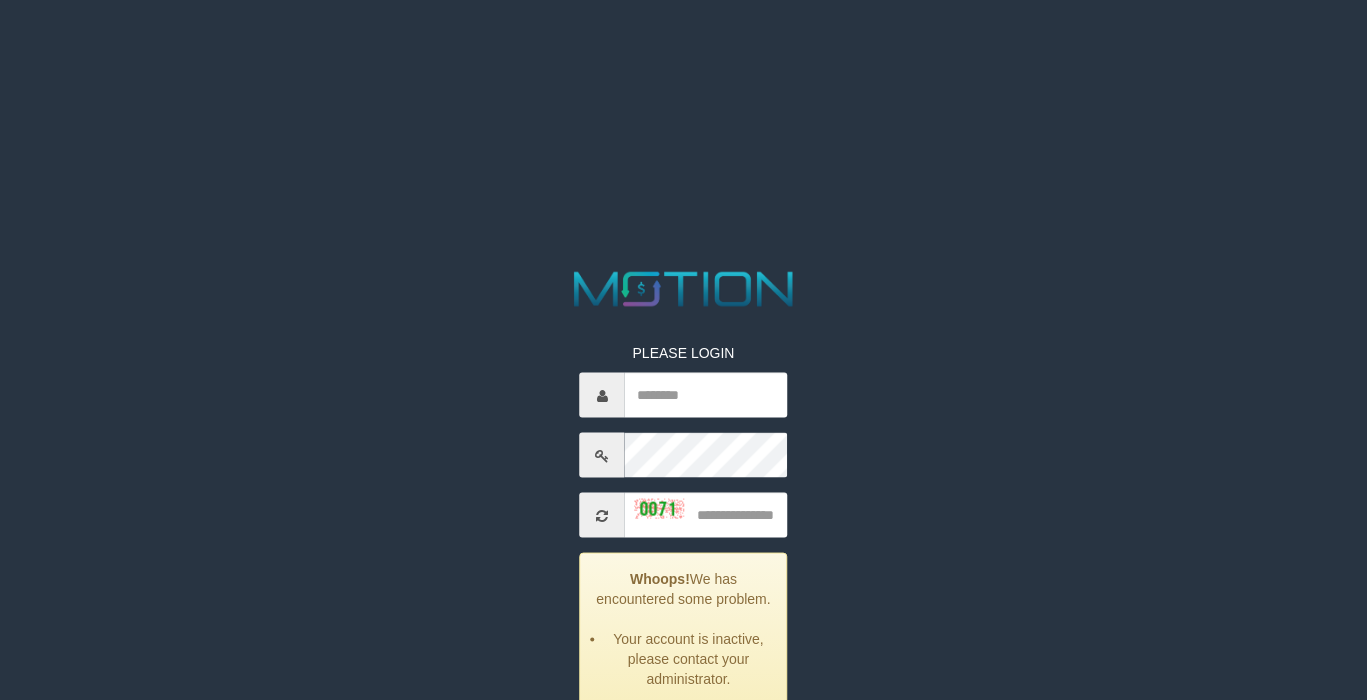 scroll, scrollTop: 0, scrollLeft: 0, axis: both 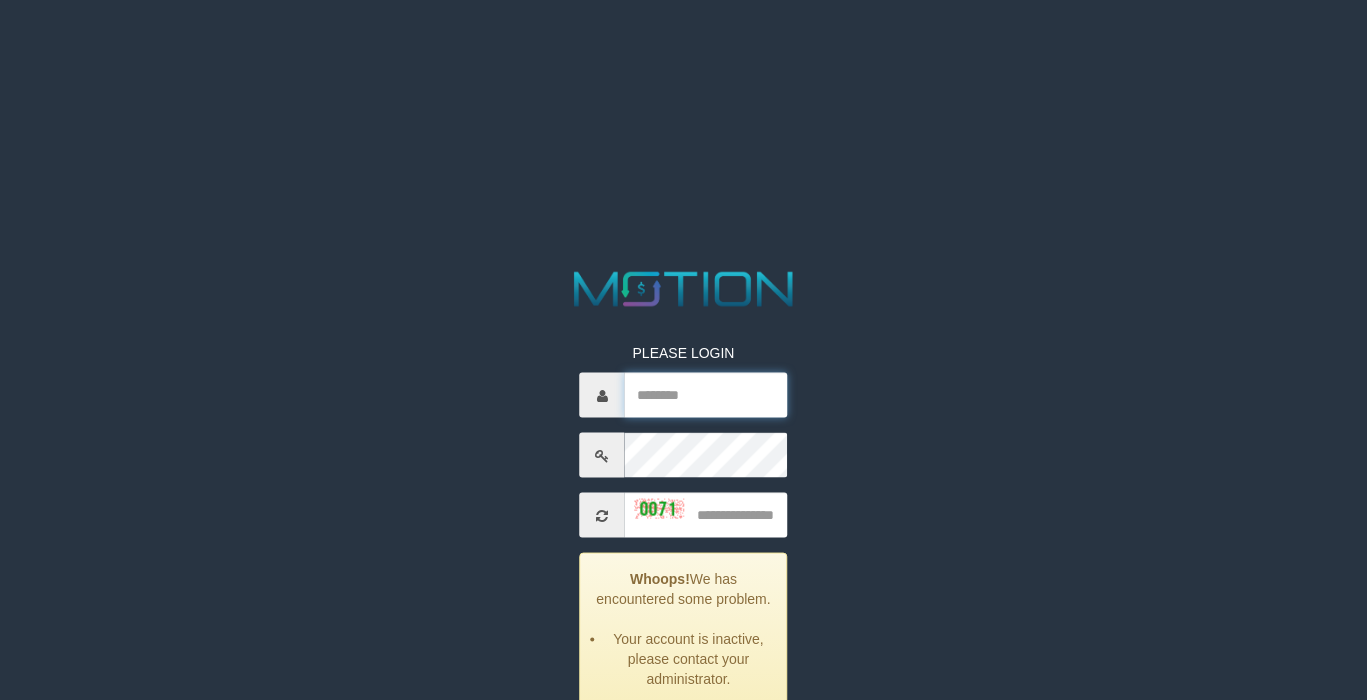 type on "*********" 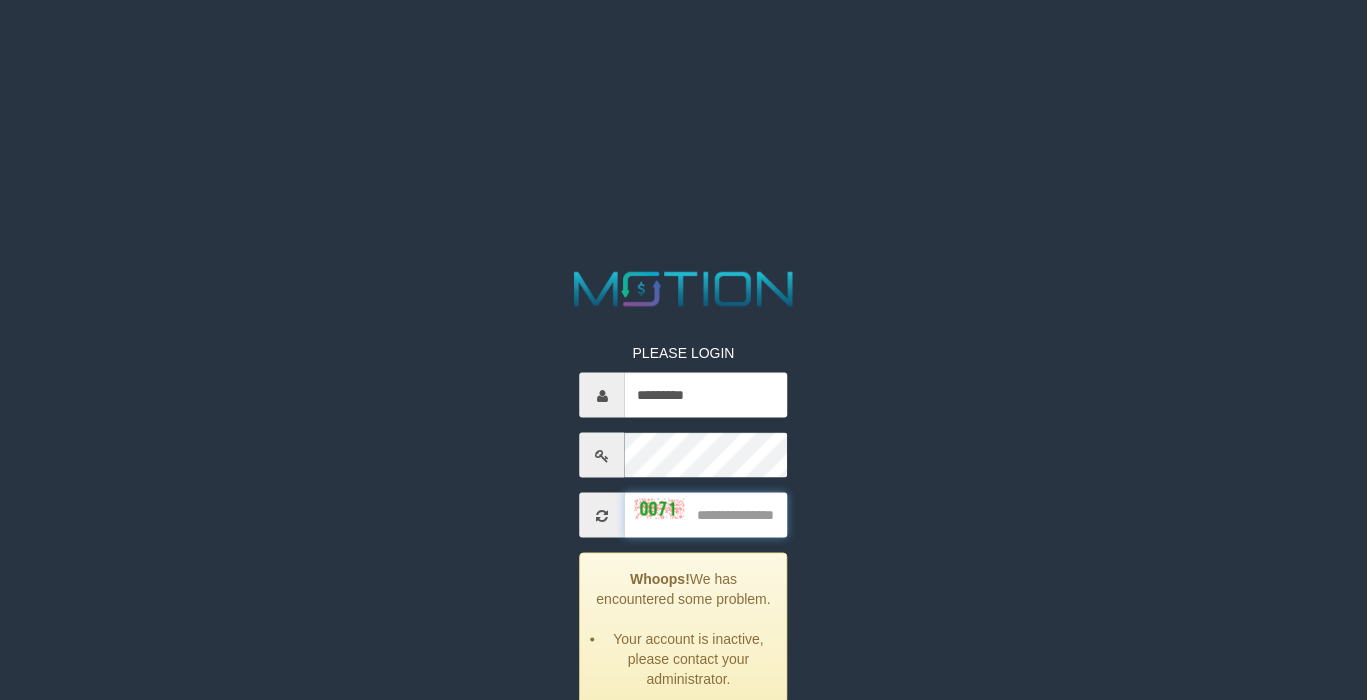 click at bounding box center (706, 515) 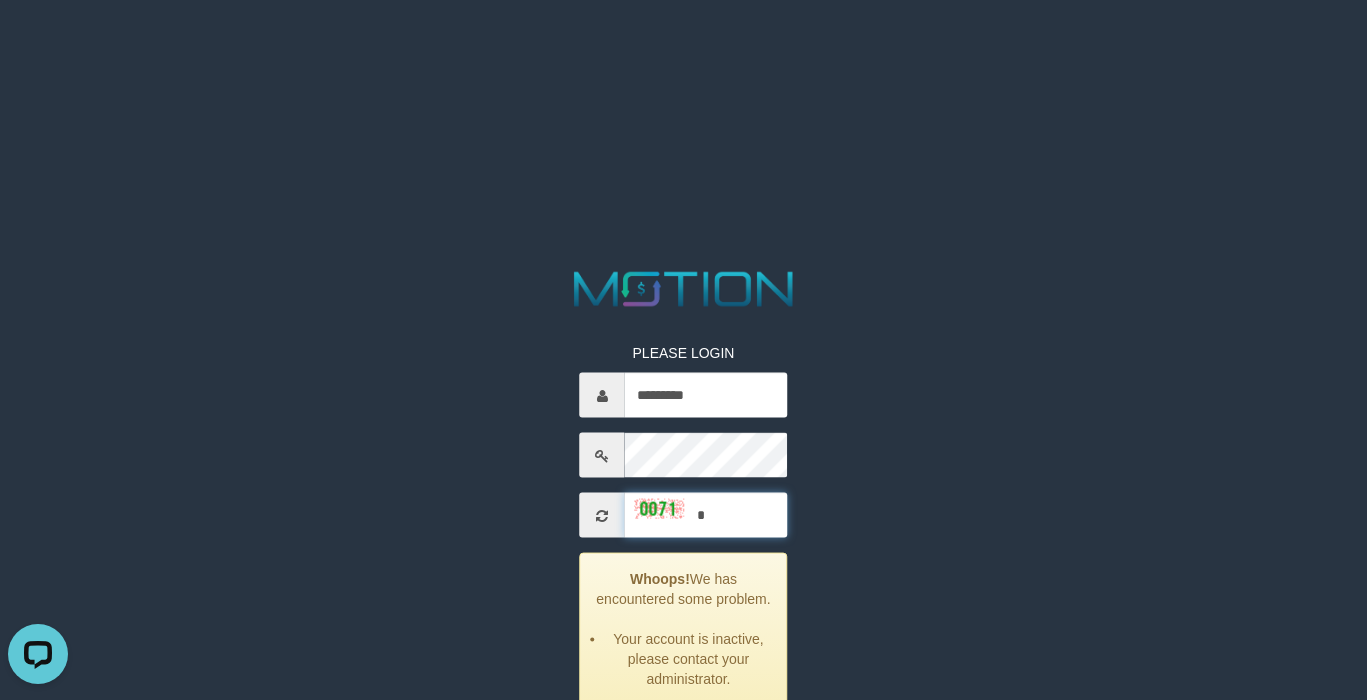 scroll, scrollTop: 0, scrollLeft: 0, axis: both 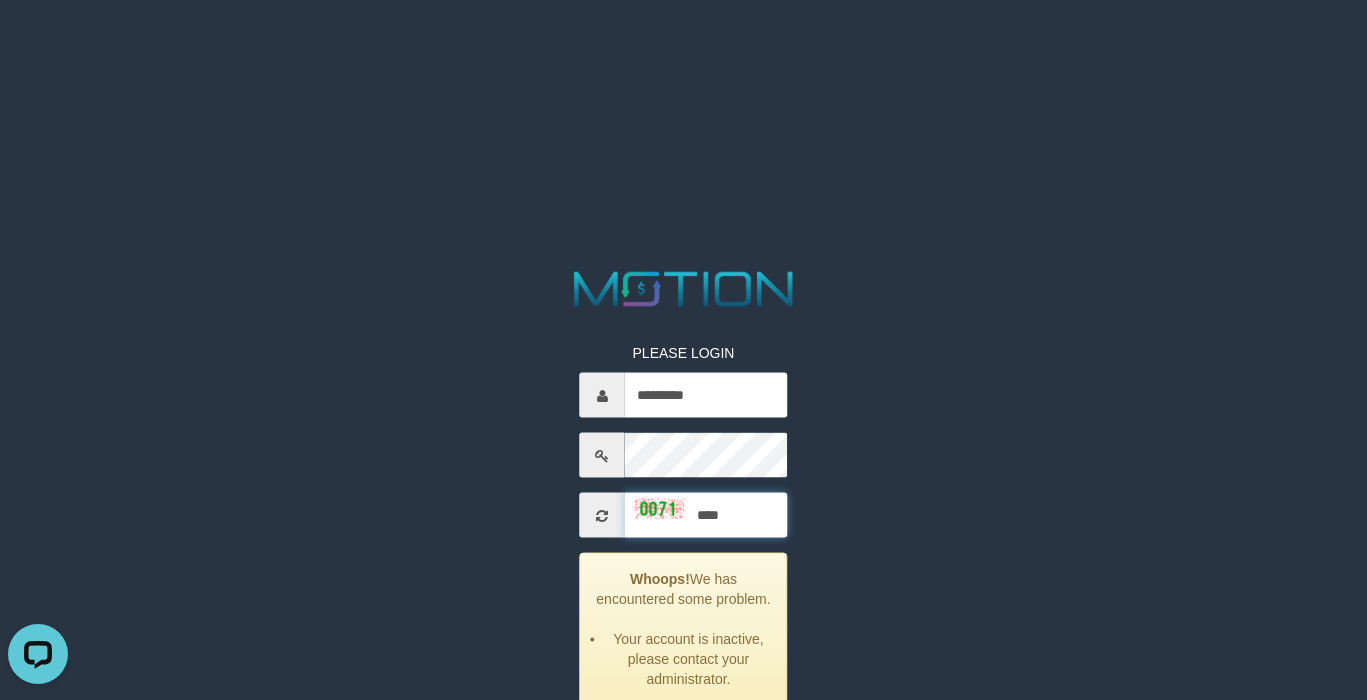 type on "****" 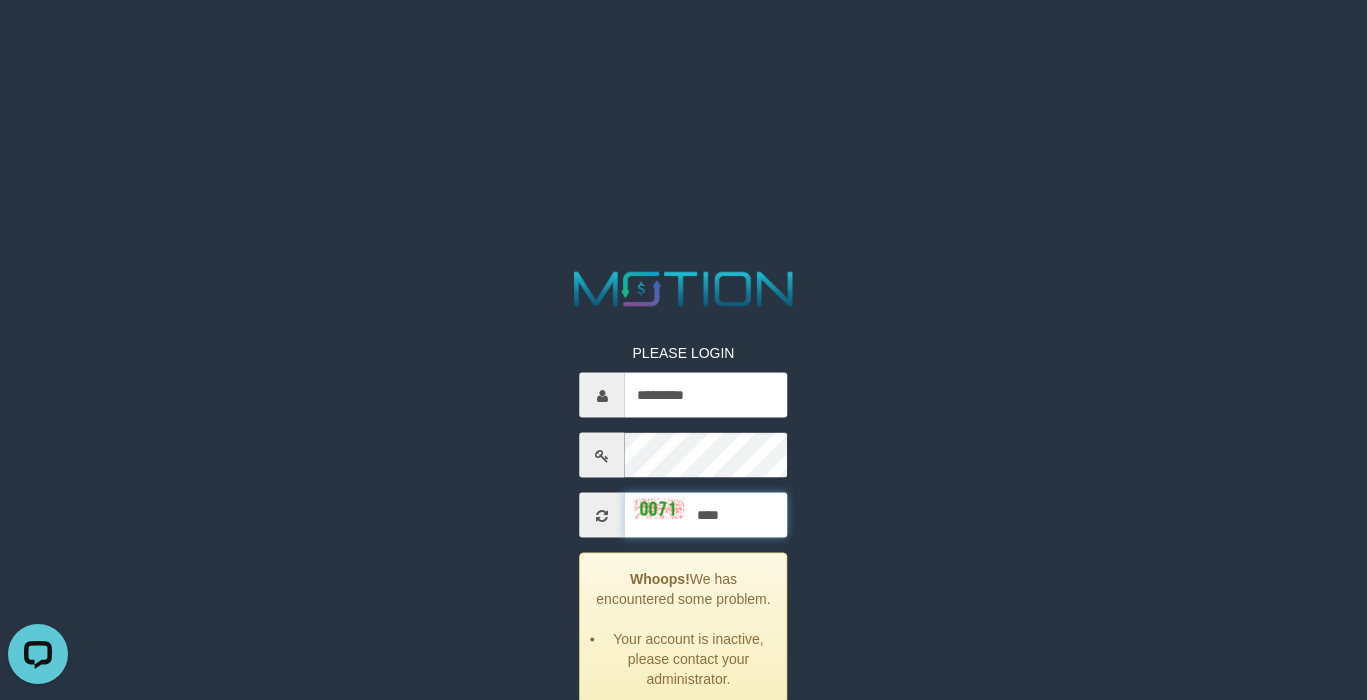 click on "*****" at bounding box center [684, 746] 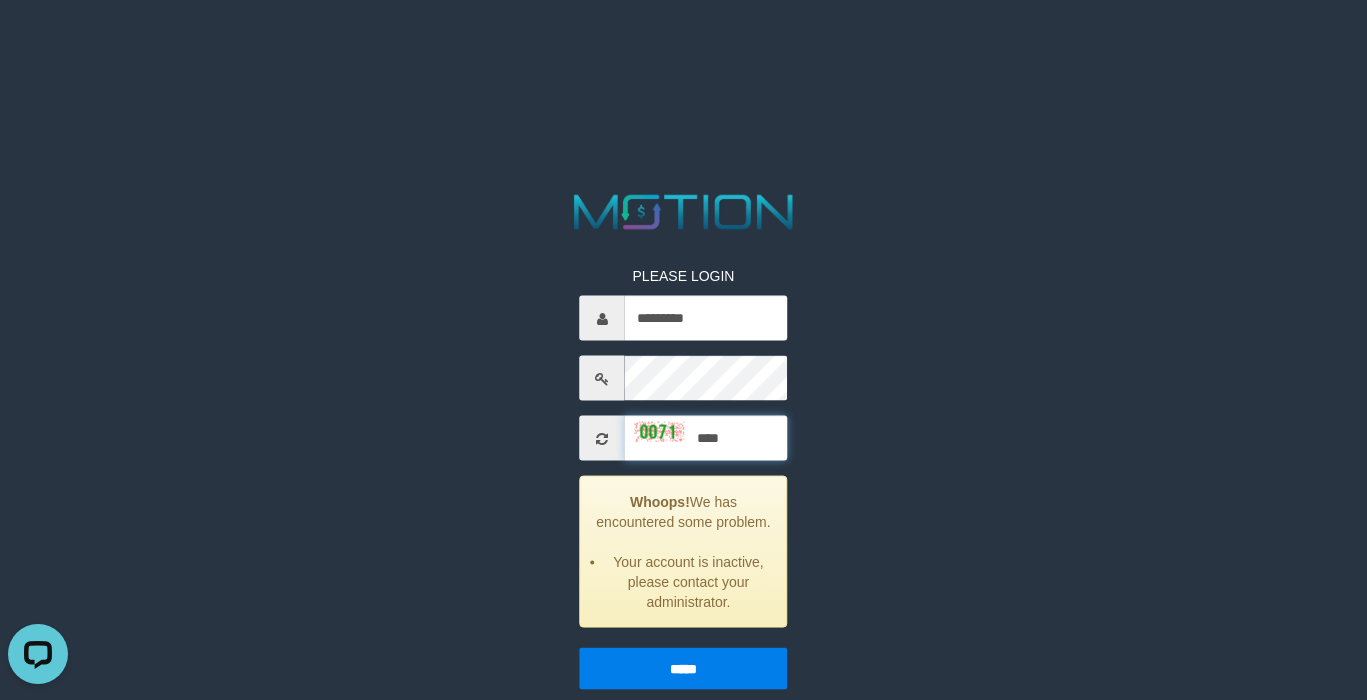 scroll, scrollTop: 97, scrollLeft: 0, axis: vertical 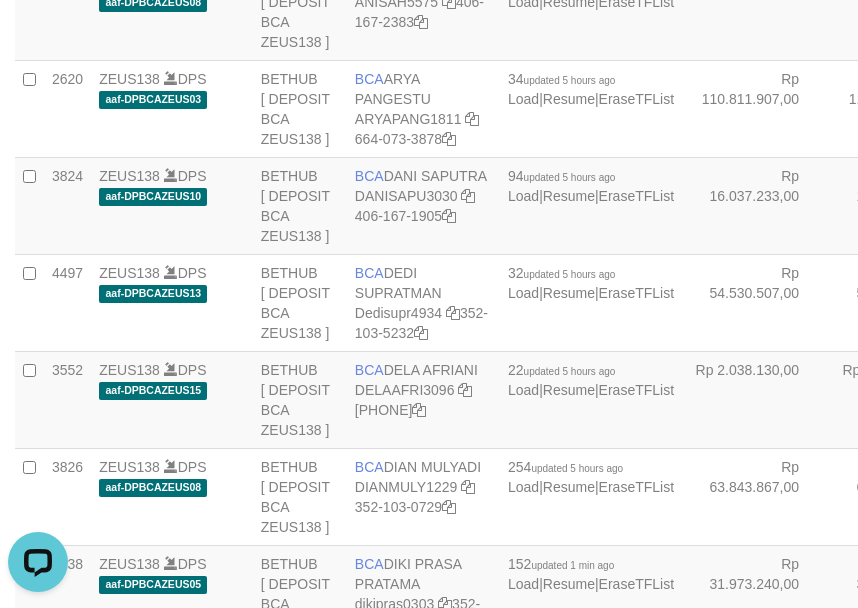 click on "ZEUS138
DPS
aaf-DPBCAZEUS01" at bounding box center [172, -86] 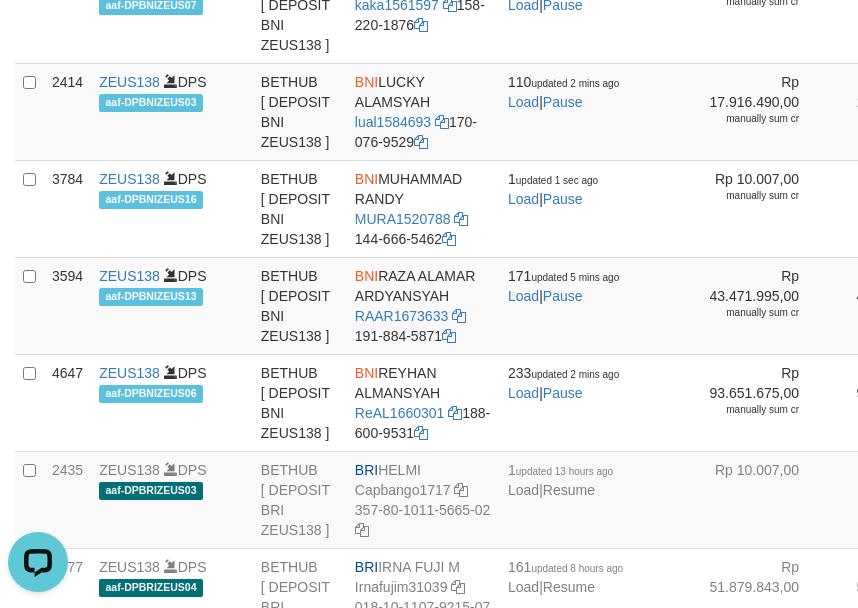 click on "BCA
WINDA
WINDA2060
352-137-1682" at bounding box center (423, -277) 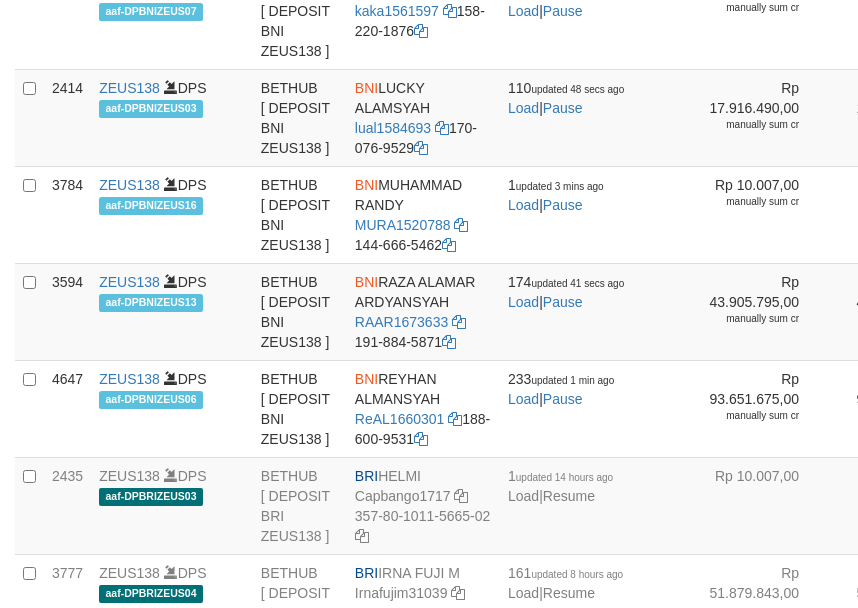 scroll, scrollTop: 3388, scrollLeft: 0, axis: vertical 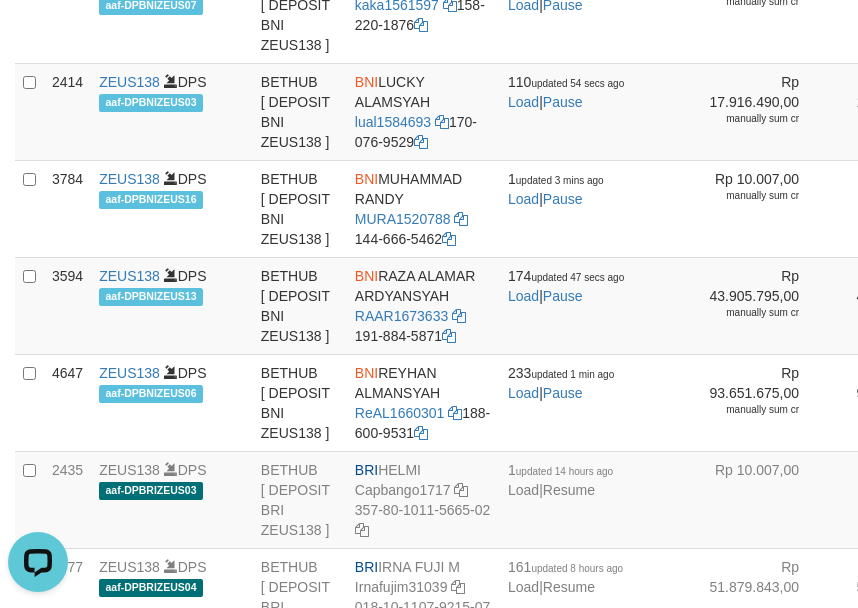 click on "ZEUS138
DPS
aaf-DPBCAZEUS13" at bounding box center [172, -471] 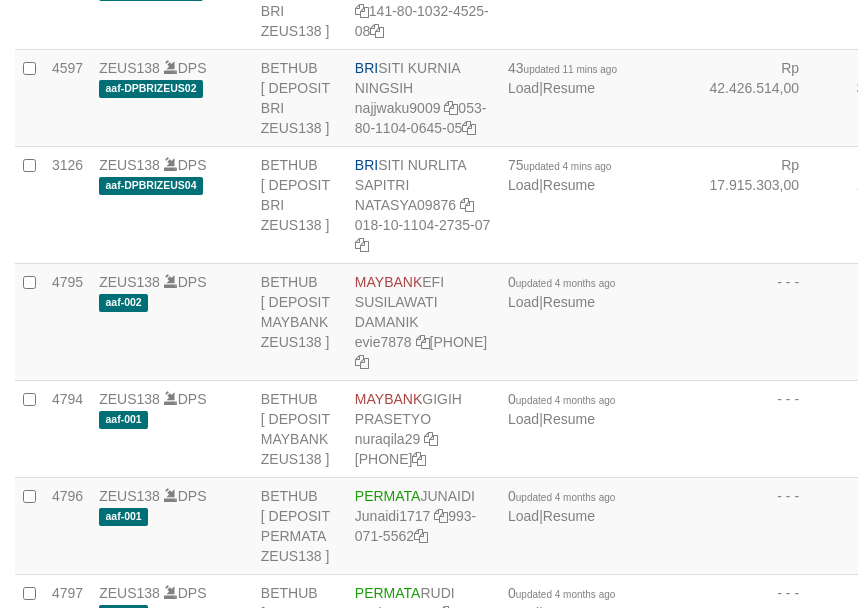scroll, scrollTop: 4378, scrollLeft: 0, axis: vertical 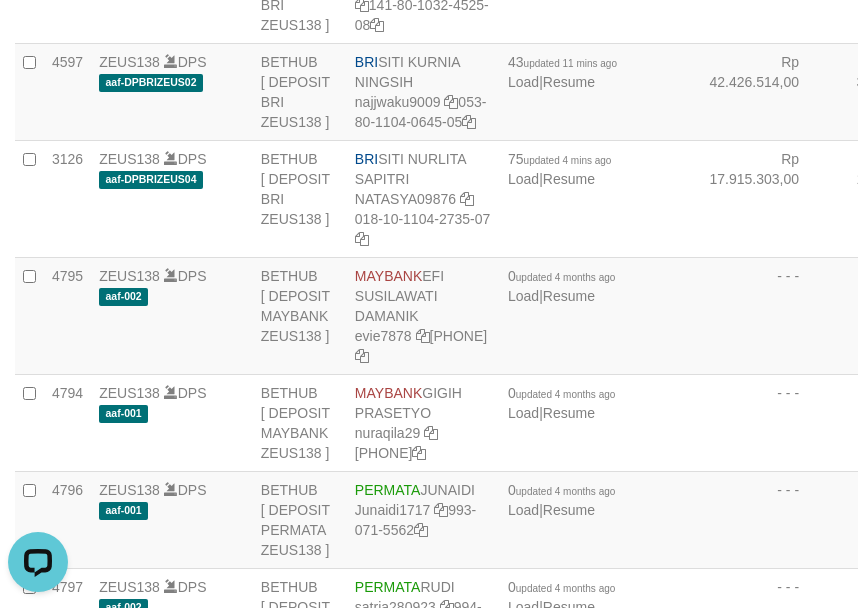 click on "ZEUS138
DPS
aaf-DPBRIZEUS04" at bounding box center [172, -394] 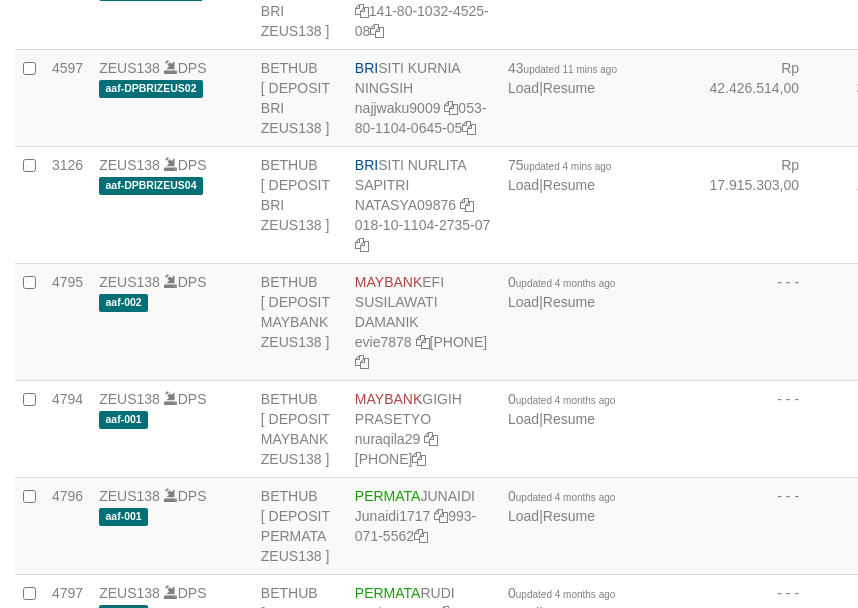 scroll, scrollTop: 4378, scrollLeft: 0, axis: vertical 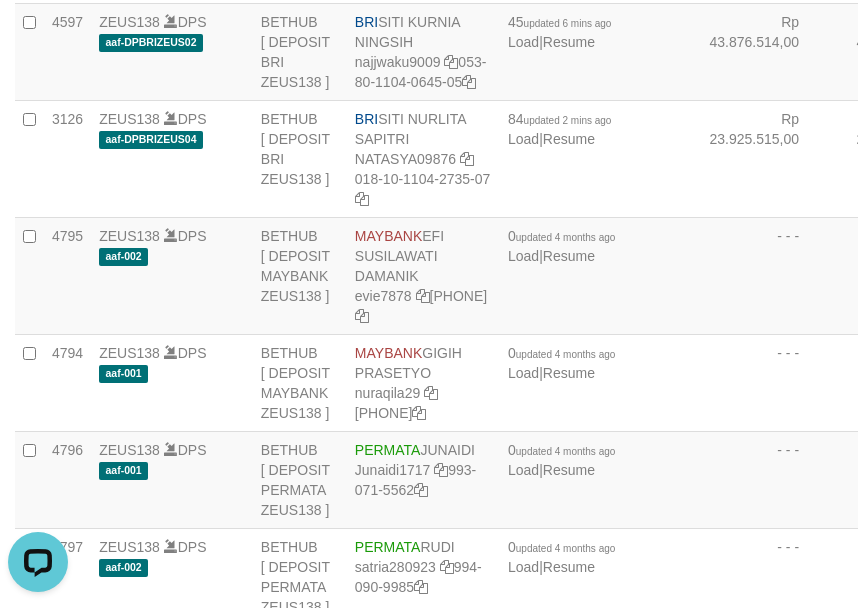 click on "ZEUS138
DPS
aaf-DPBNIZEUS06" at bounding box center [172, -628] 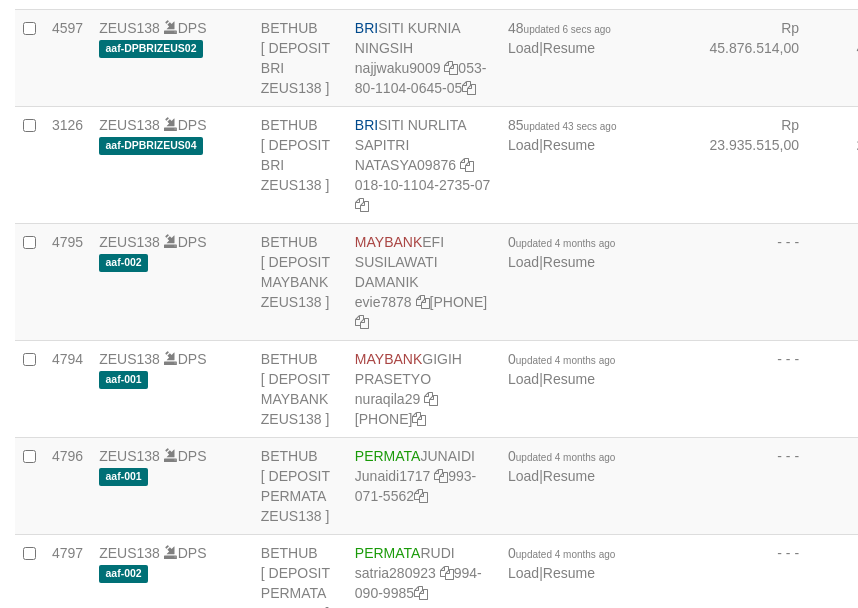 scroll, scrollTop: 4418, scrollLeft: 0, axis: vertical 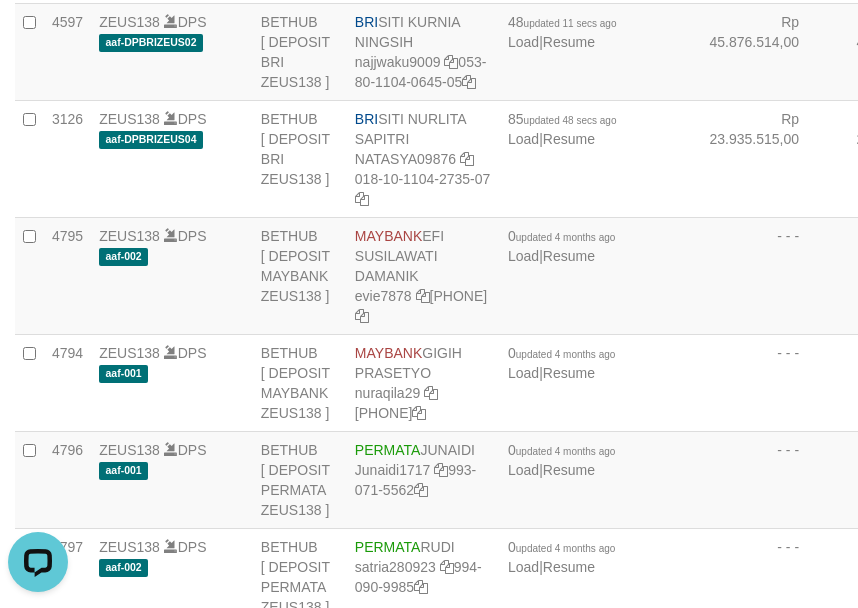 click on "ZEUS138
DPS
aaf-DPBRIZEUS02" at bounding box center (172, -337) 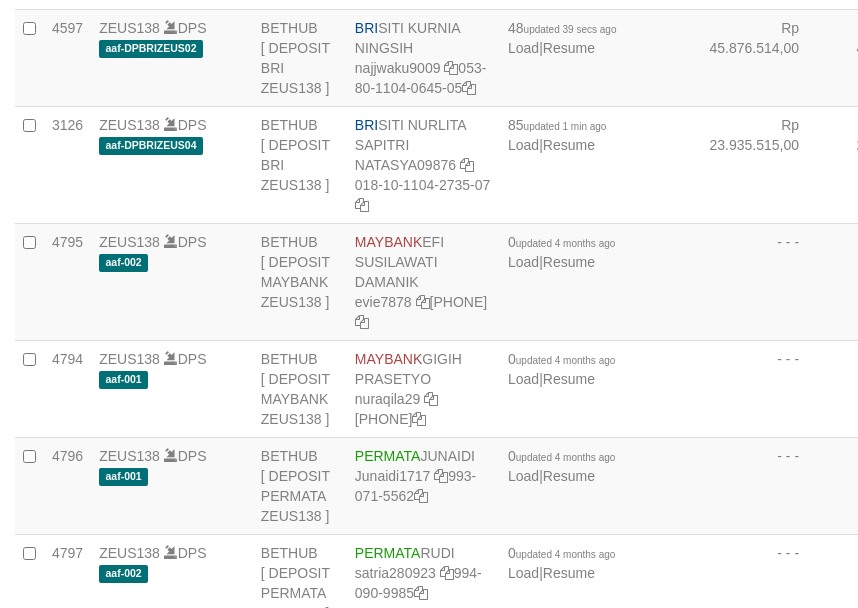 scroll, scrollTop: 4418, scrollLeft: 0, axis: vertical 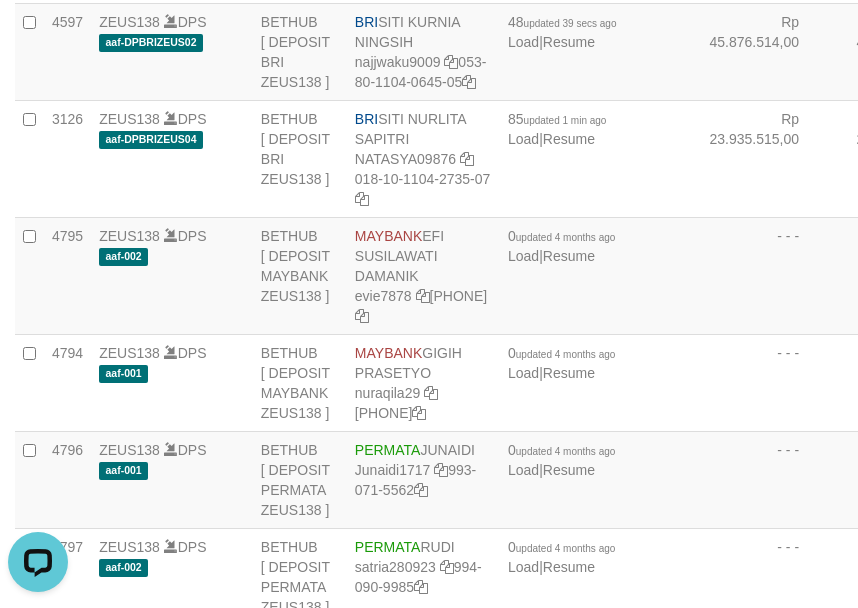 click on "ZEUS138
DPS
aaf-DPBNIZEUS06" at bounding box center (172, -628) 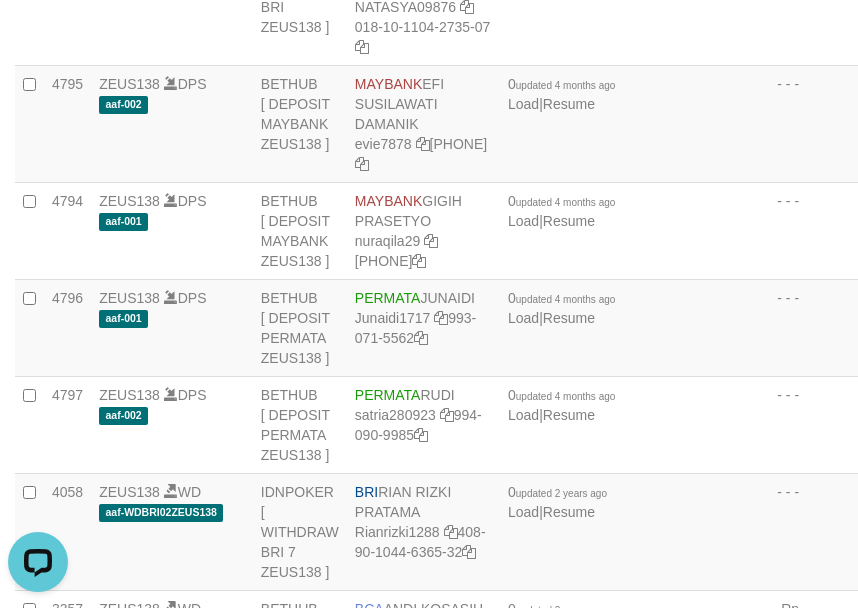 scroll, scrollTop: 4618, scrollLeft: 0, axis: vertical 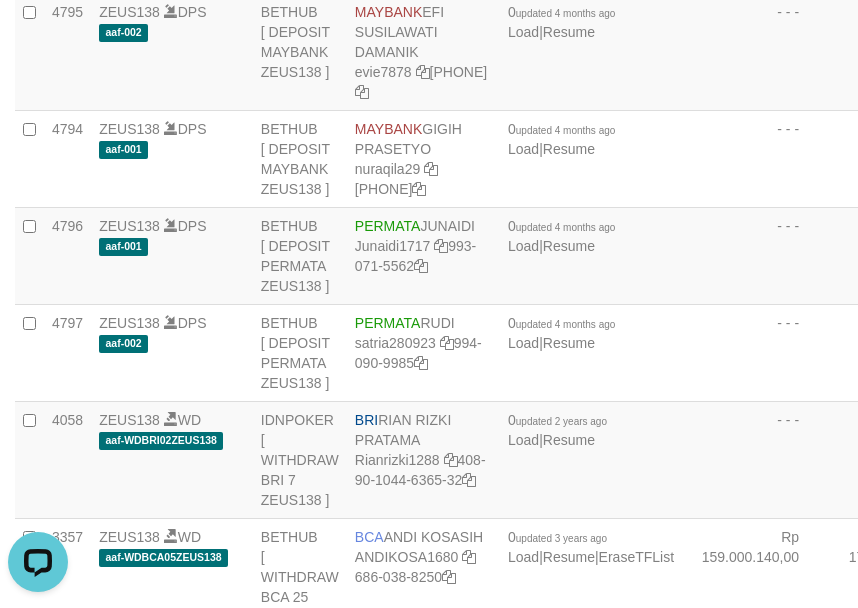 drag, startPoint x: 363, startPoint y: 332, endPoint x: 367, endPoint y: 316, distance: 16.492422 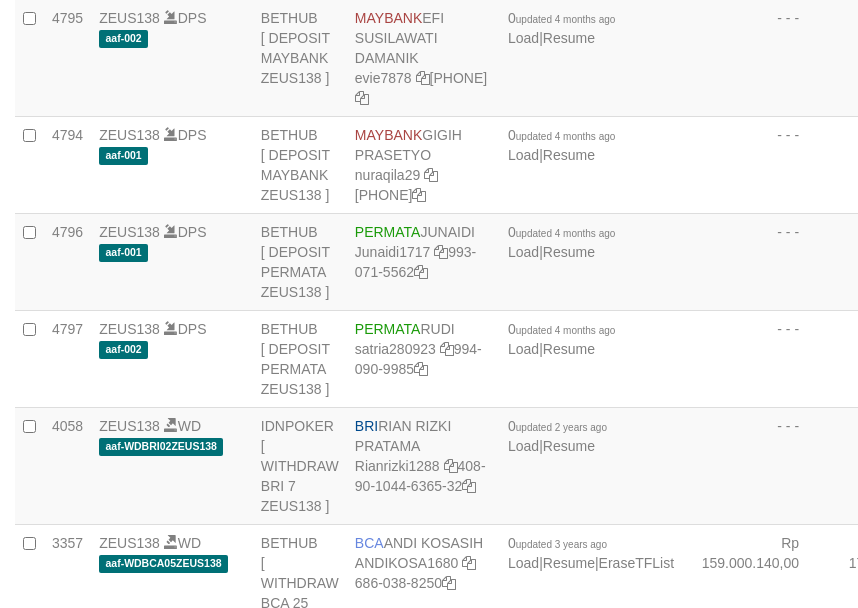 scroll, scrollTop: 4642, scrollLeft: 0, axis: vertical 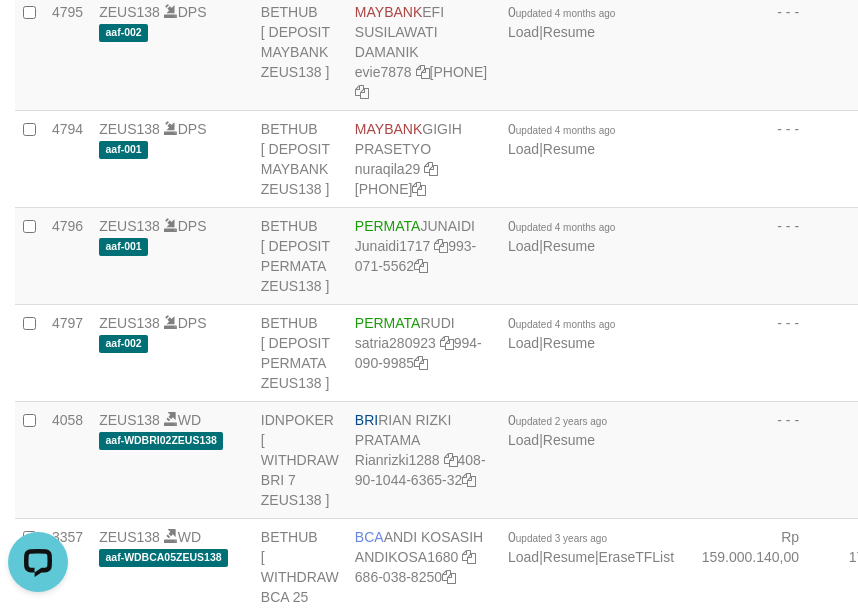 click on "[FIRST]
[LAST] [LAST]
[PHONE]" at bounding box center [423, -367] 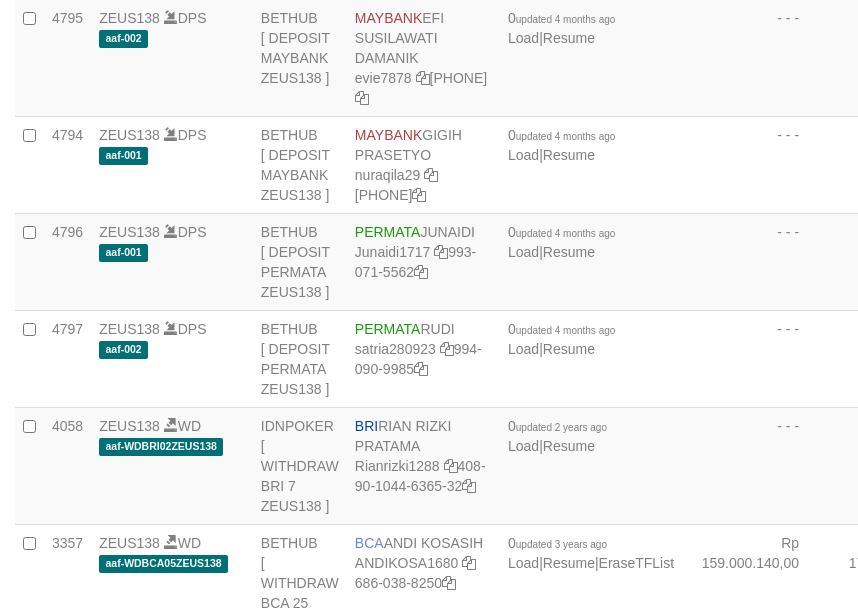 scroll, scrollTop: 4642, scrollLeft: 0, axis: vertical 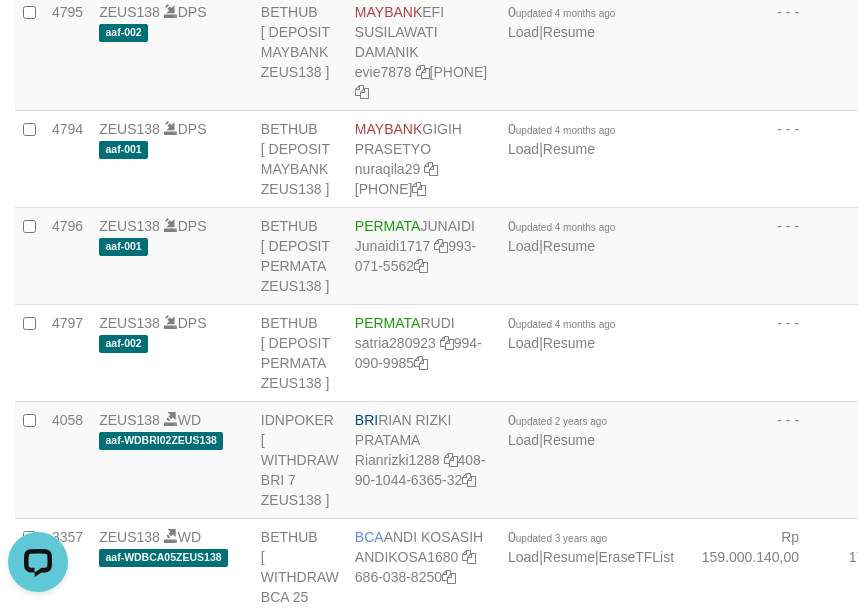 drag, startPoint x: 136, startPoint y: 319, endPoint x: 141, endPoint y: 330, distance: 12.083046 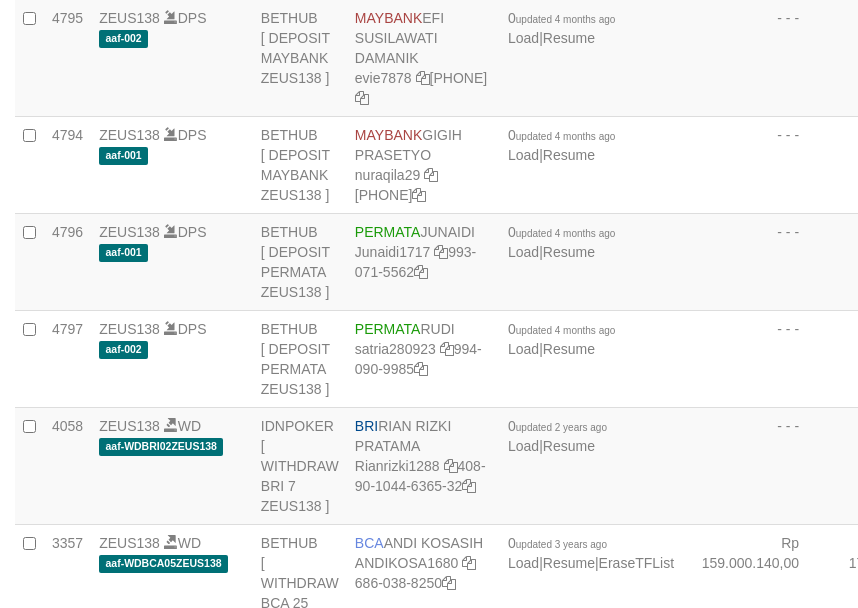 scroll, scrollTop: 4642, scrollLeft: 0, axis: vertical 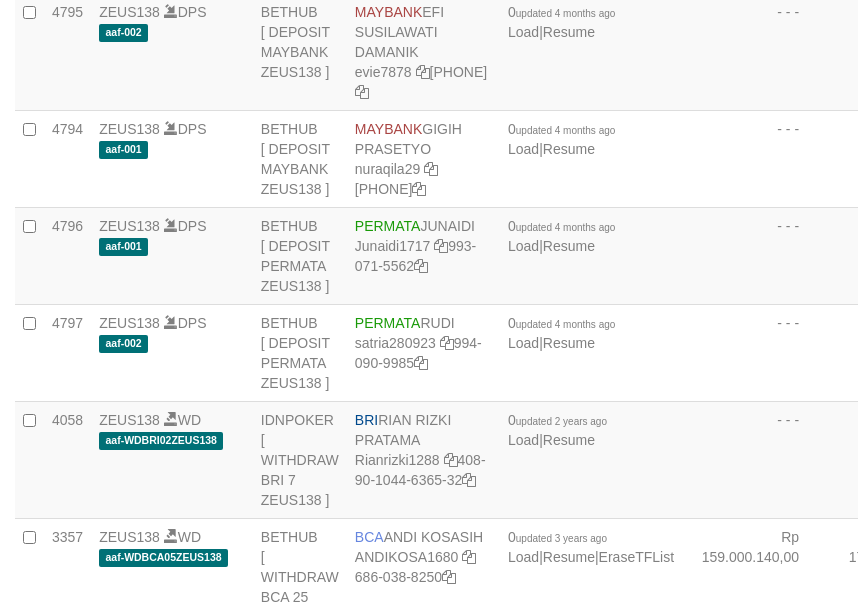 click on "[FIRST]
[LAST] [LAST]
[PHONE]" at bounding box center [423, -367] 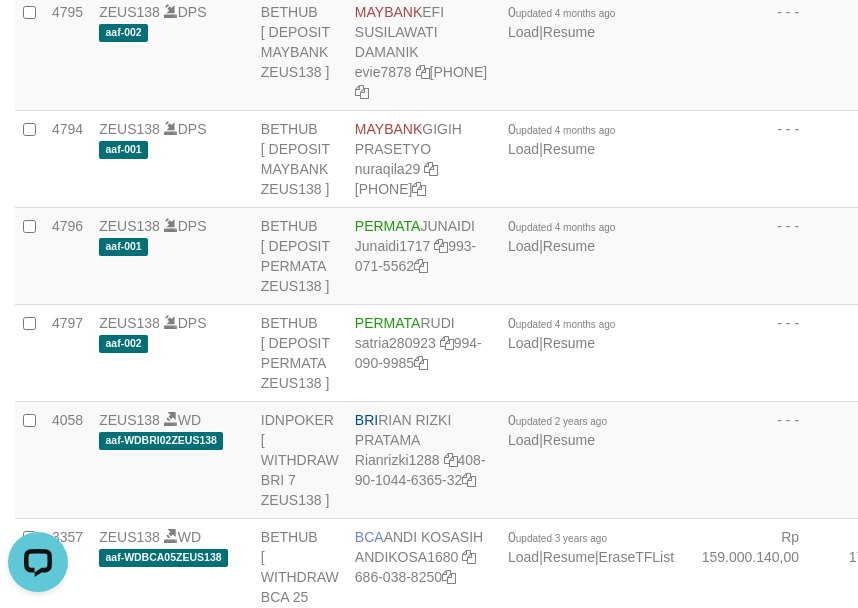 click on "[FIRST]
[LAST] [LAST]
[PHONE]" at bounding box center [423, -367] 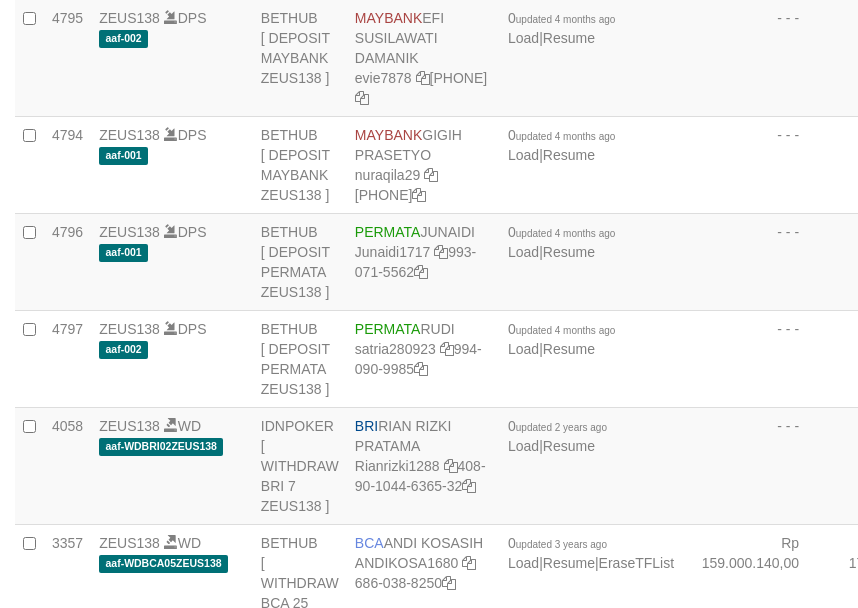 scroll, scrollTop: 4642, scrollLeft: 0, axis: vertical 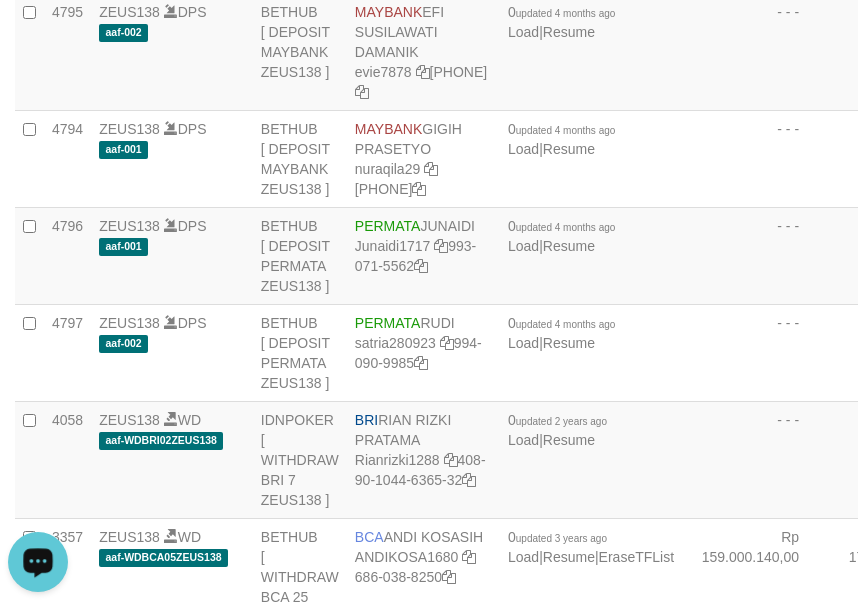 click on "ZEUS138
DPS
aaf-DPBRIZEUS02" at bounding box center [172, -561] 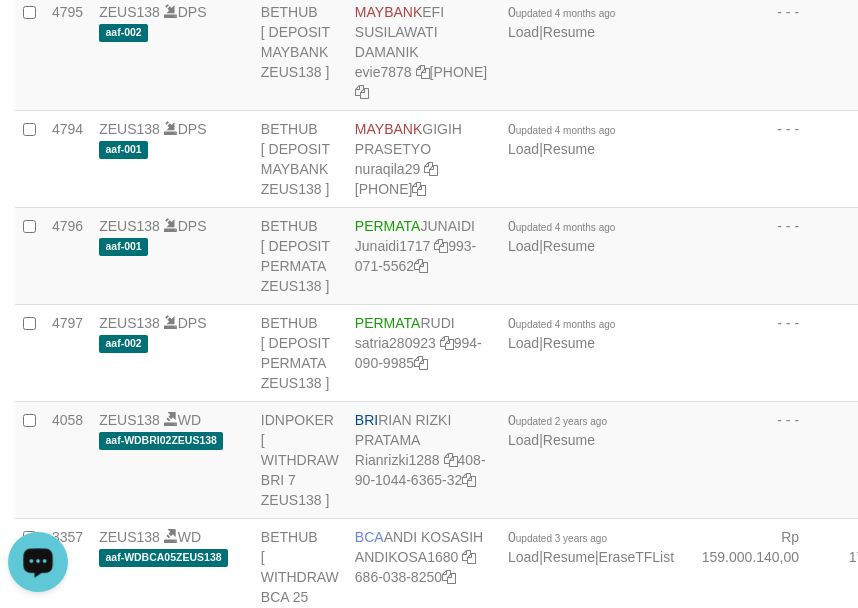 click on "ZEUS138
DPS
aaf-DPBRIZEUS02" at bounding box center (172, -561) 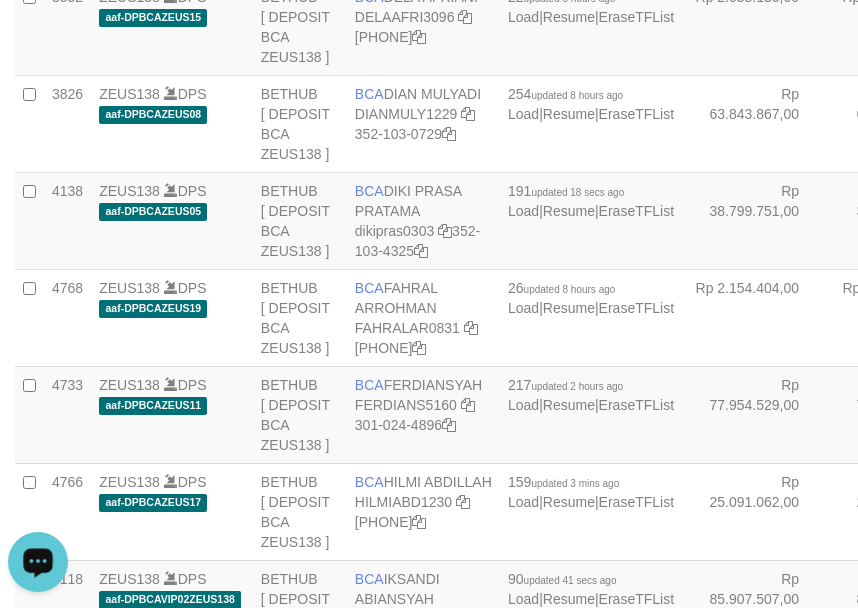 scroll, scrollTop: 2238, scrollLeft: 0, axis: vertical 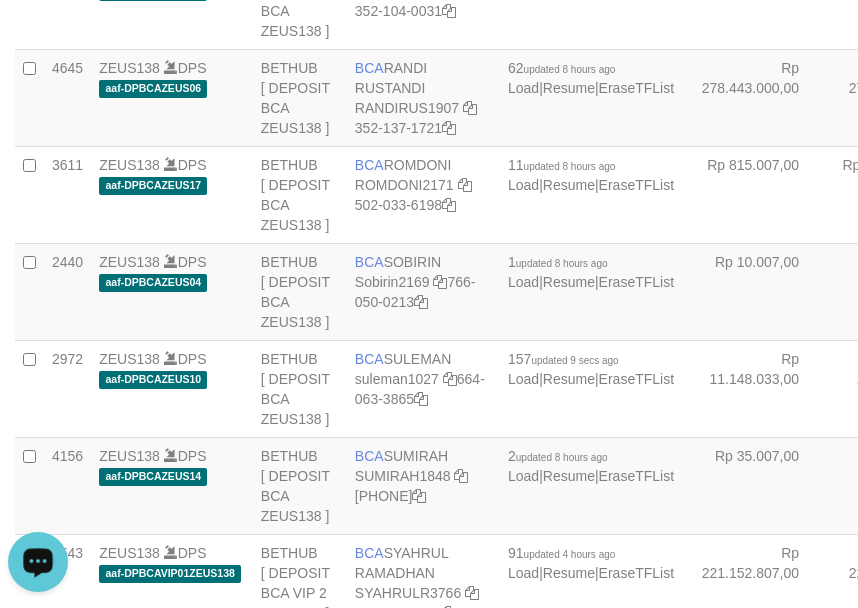 click on "BCA
[FIRST] [LAST] [LAST]
[EMAIL]
[PHONE]" at bounding box center (423, -97) 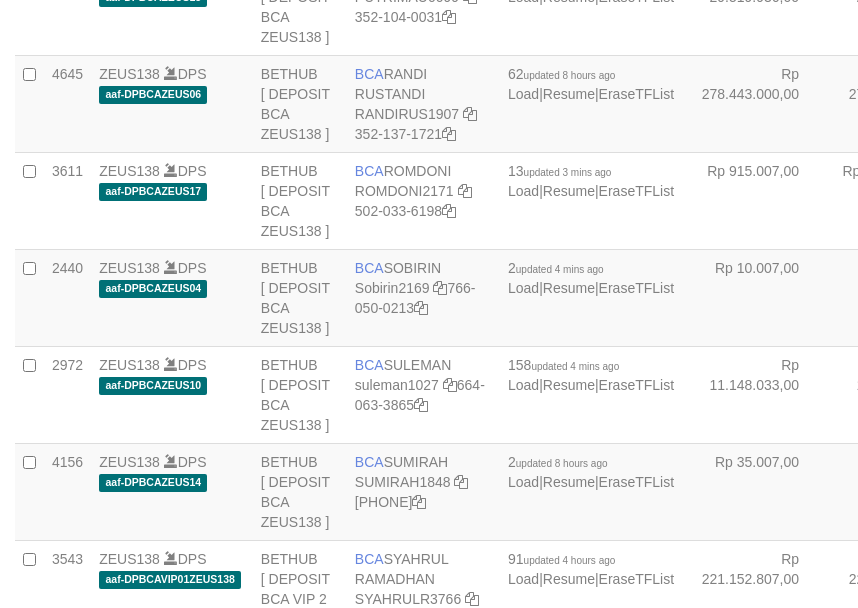 scroll, scrollTop: 2238, scrollLeft: 0, axis: vertical 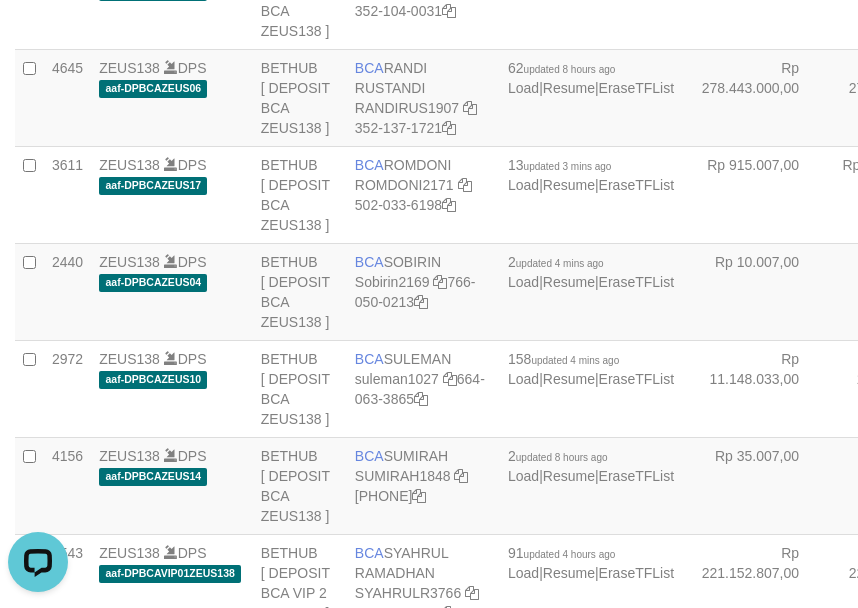 click on "BCA
MUHAMMAD ZIDAN KURNIAWAN
HAMMADZI2026
035-317-8412" at bounding box center (423, -97) 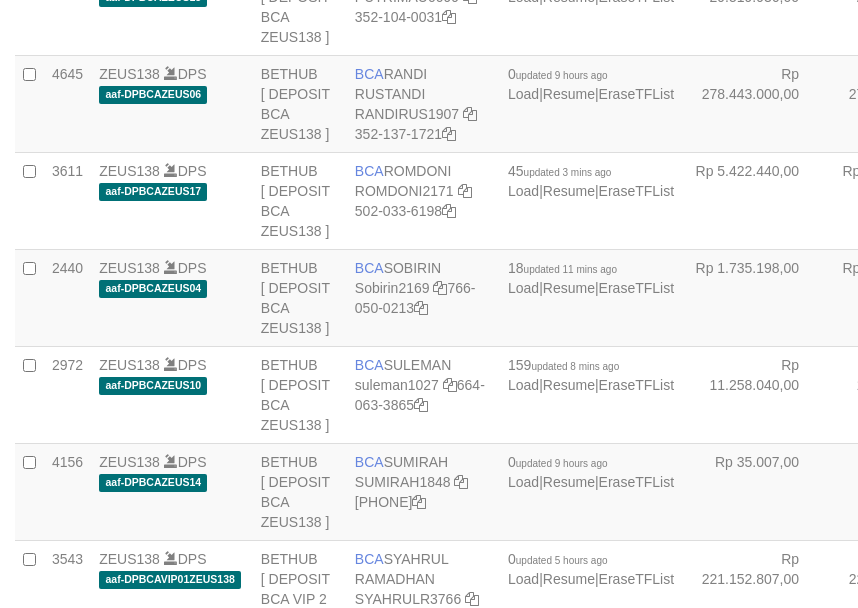 scroll, scrollTop: 2238, scrollLeft: 0, axis: vertical 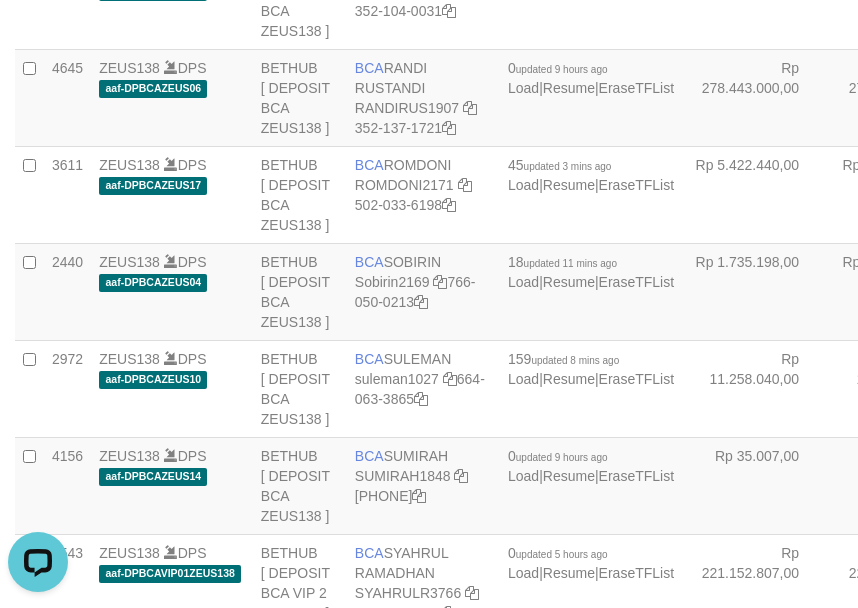 click on "BCA
[FIRST] [LAST] [LAST]
[EMAIL]
[PHONE]" at bounding box center (423, -97) 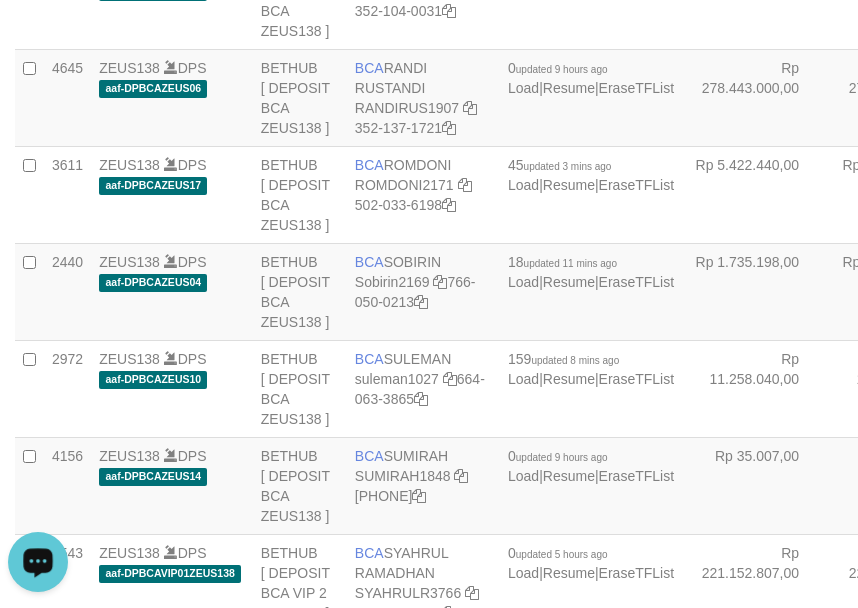 click on "ZEUS138
DPS
aaf-DPBCAZEUS03" at bounding box center [172, -291] 